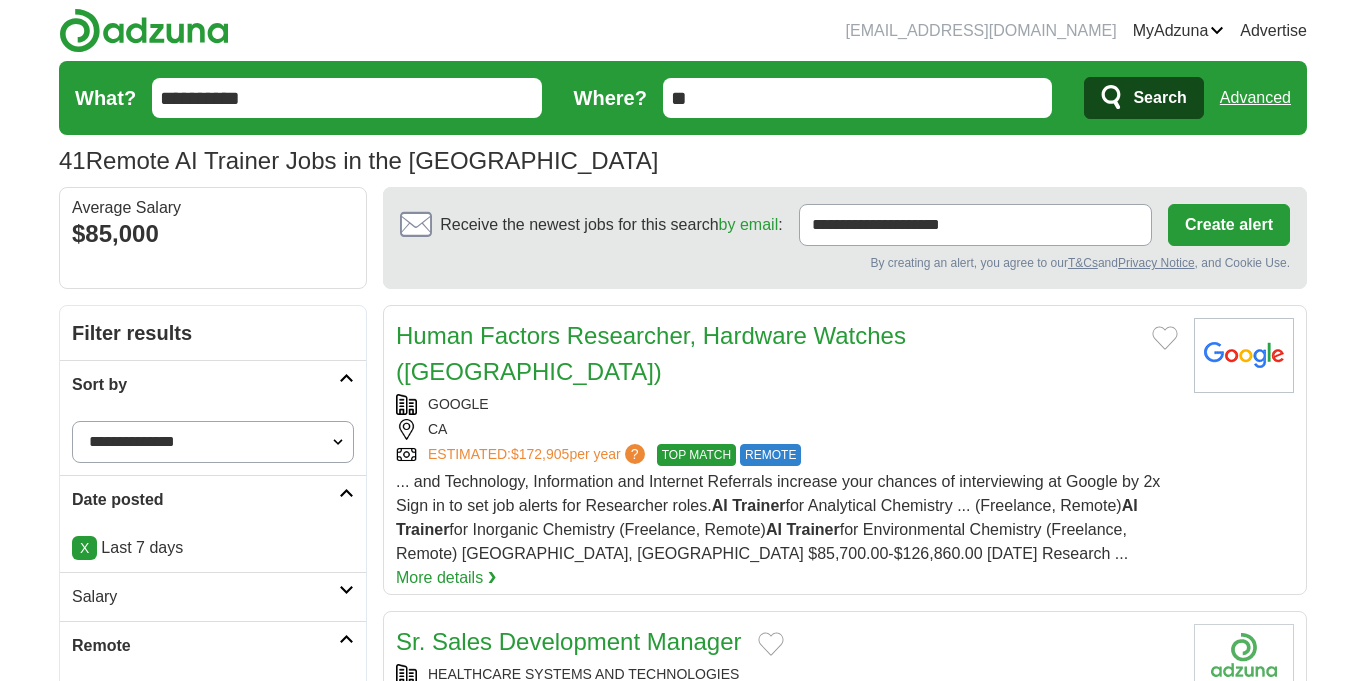 scroll, scrollTop: 0, scrollLeft: 0, axis: both 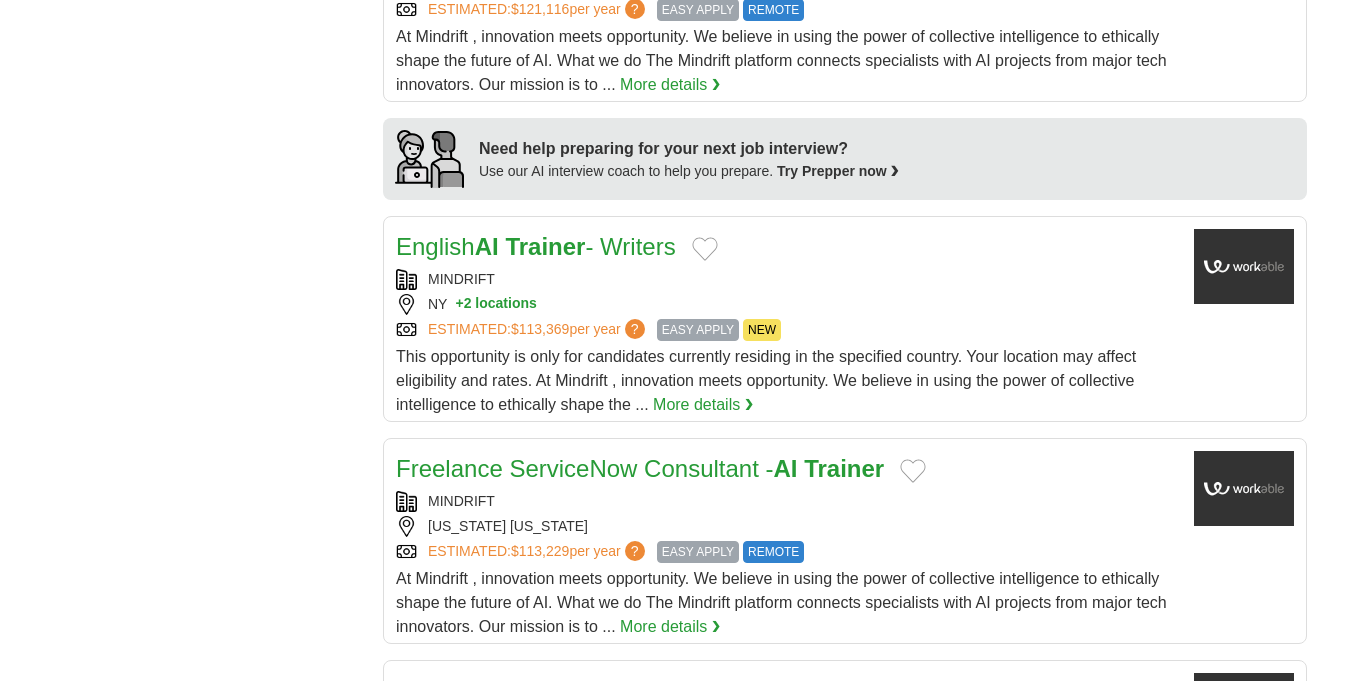 click on "EASY APPLY" at bounding box center [698, 330] 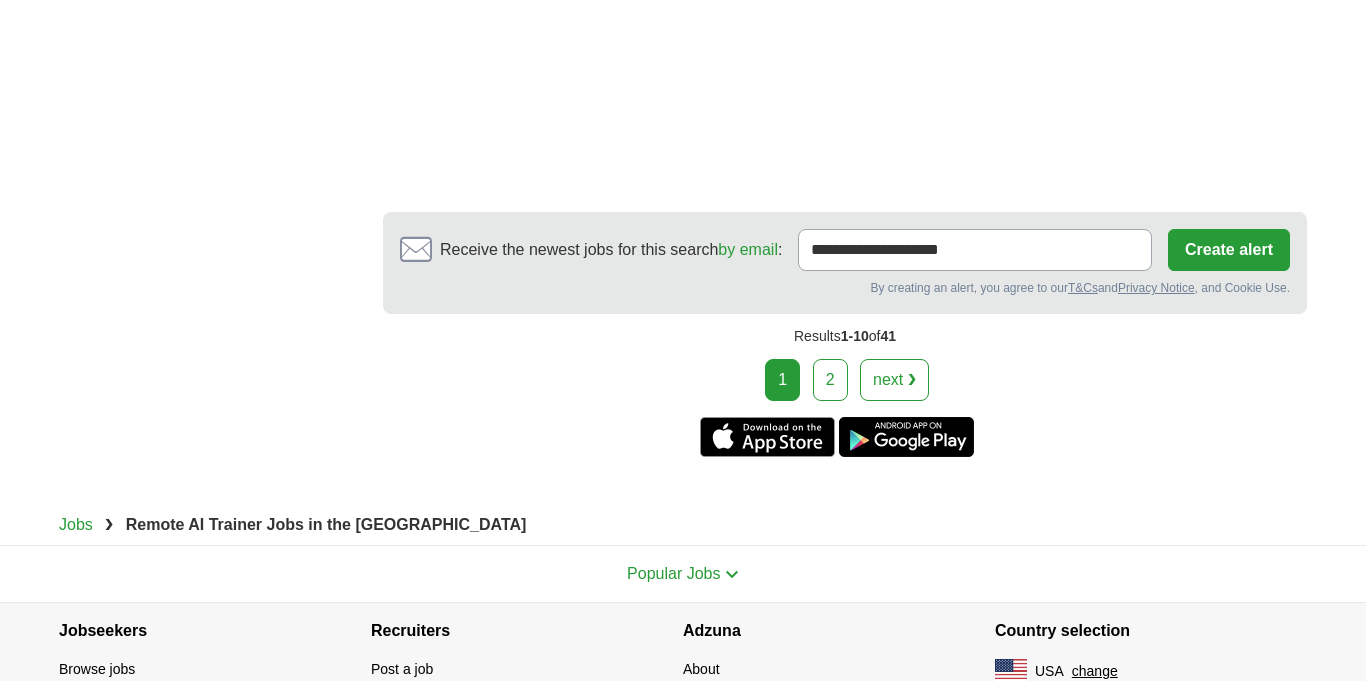 scroll, scrollTop: 3116, scrollLeft: 0, axis: vertical 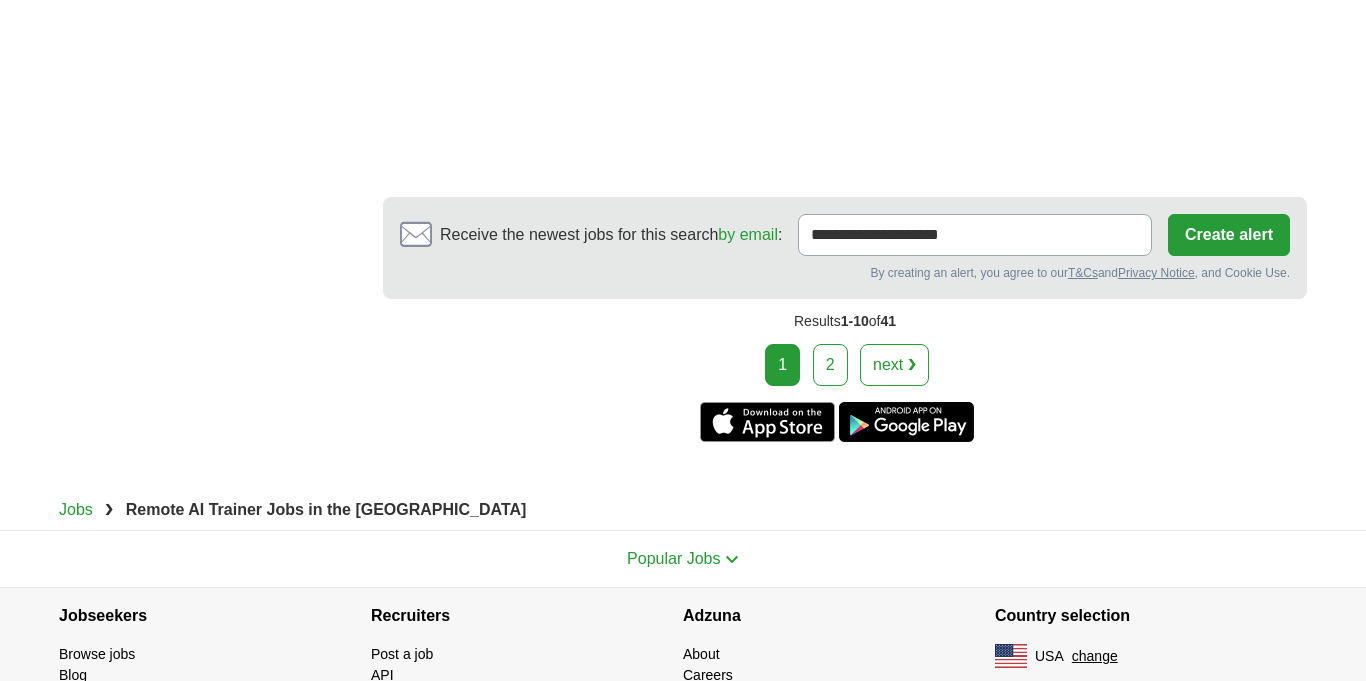 click on "2" at bounding box center [830, 365] 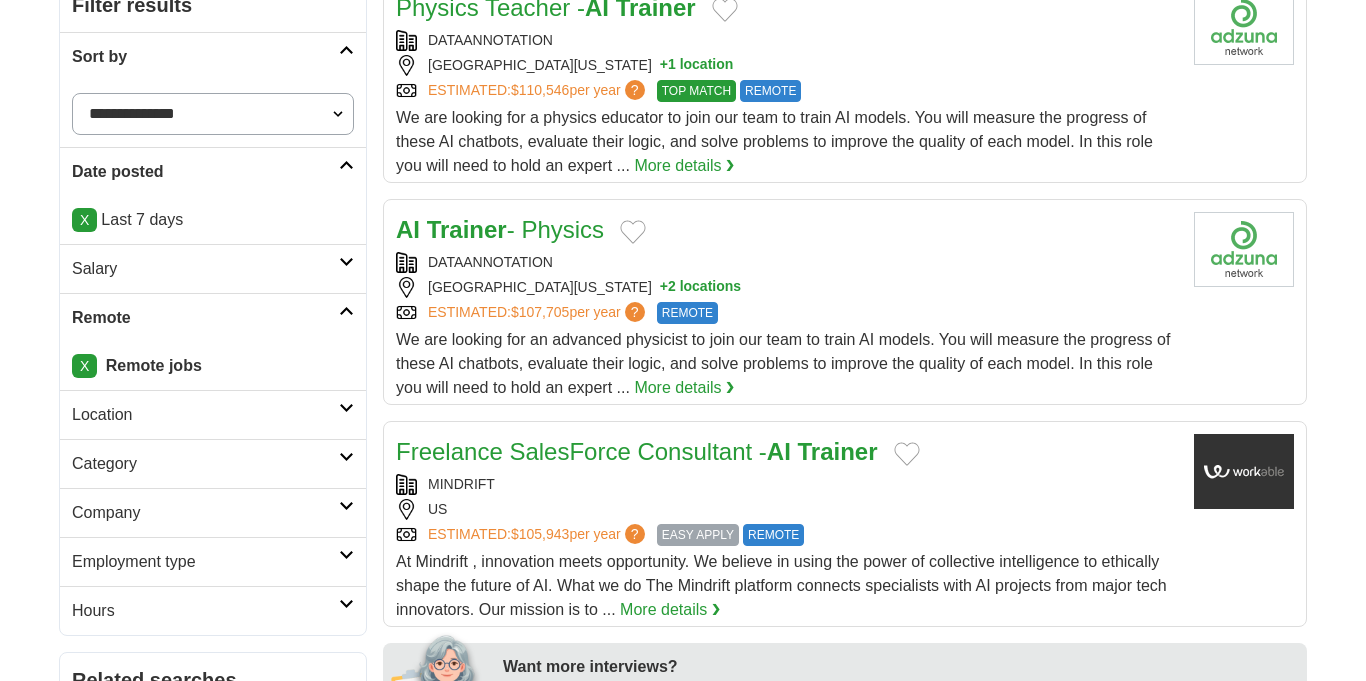 scroll, scrollTop: 328, scrollLeft: 0, axis: vertical 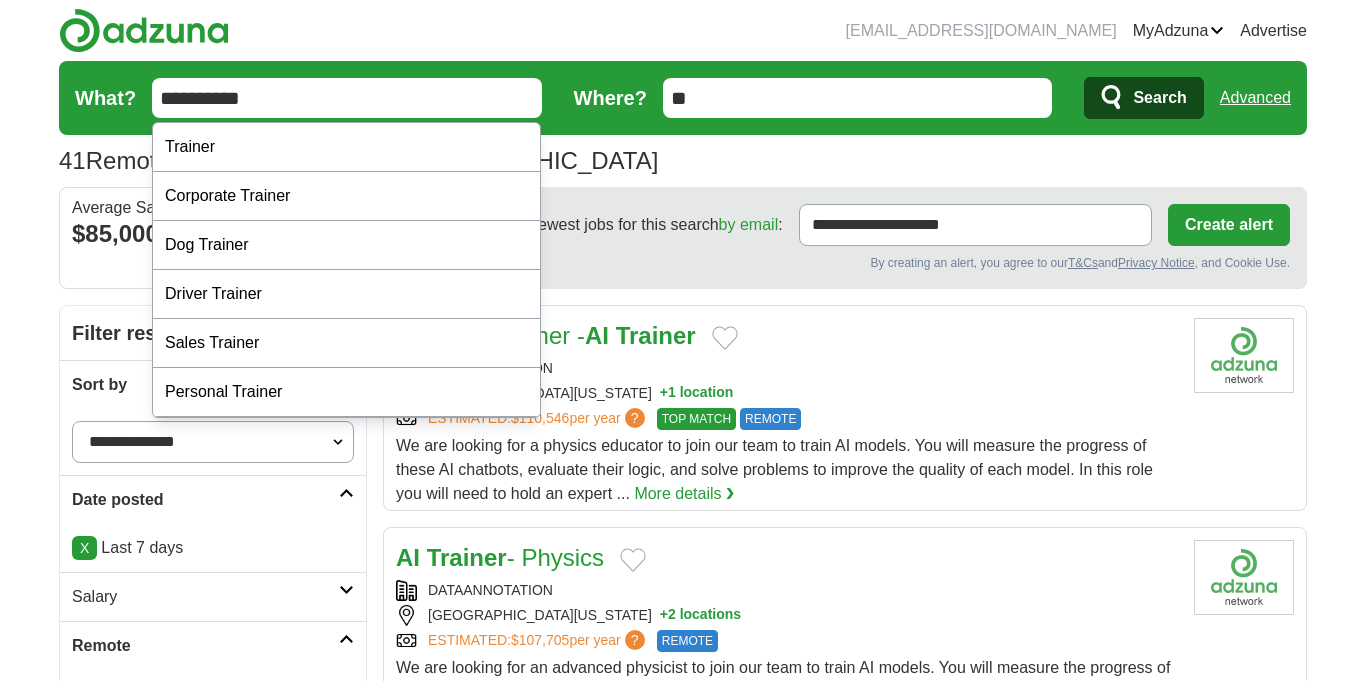 drag, startPoint x: 254, startPoint y: 105, endPoint x: 0, endPoint y: 54, distance: 259.0695 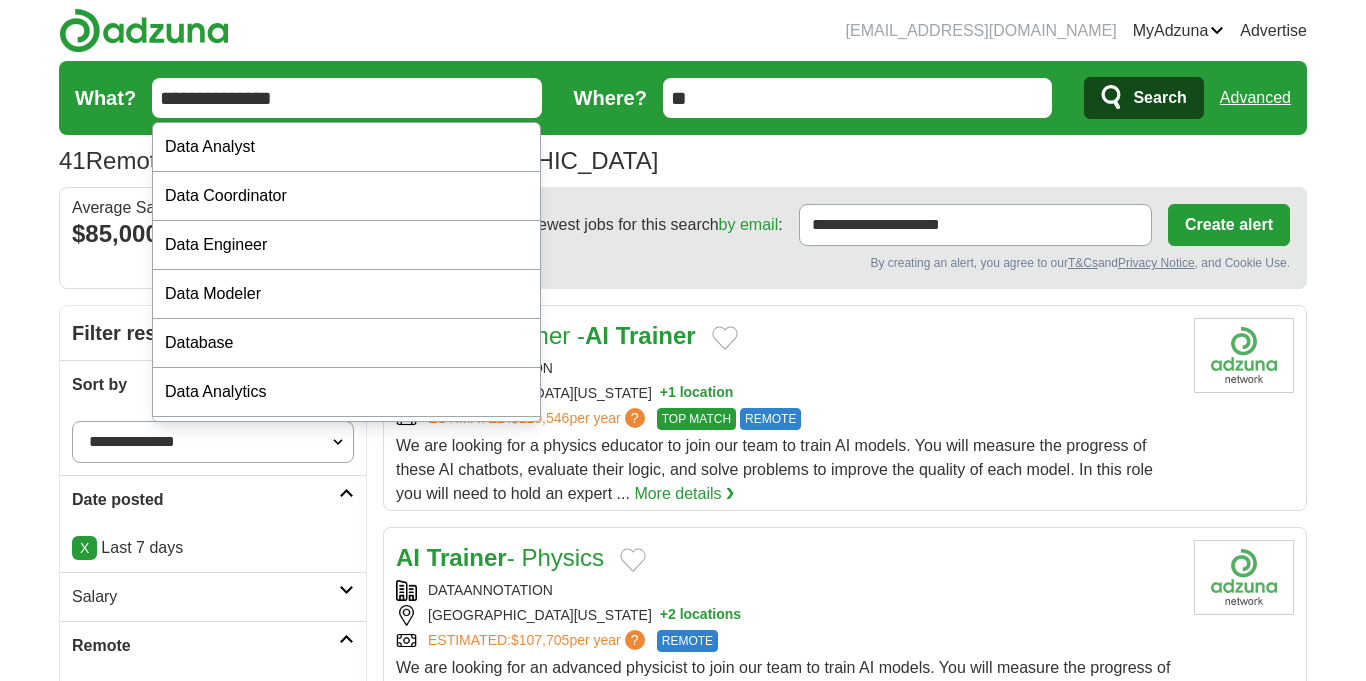 type on "**********" 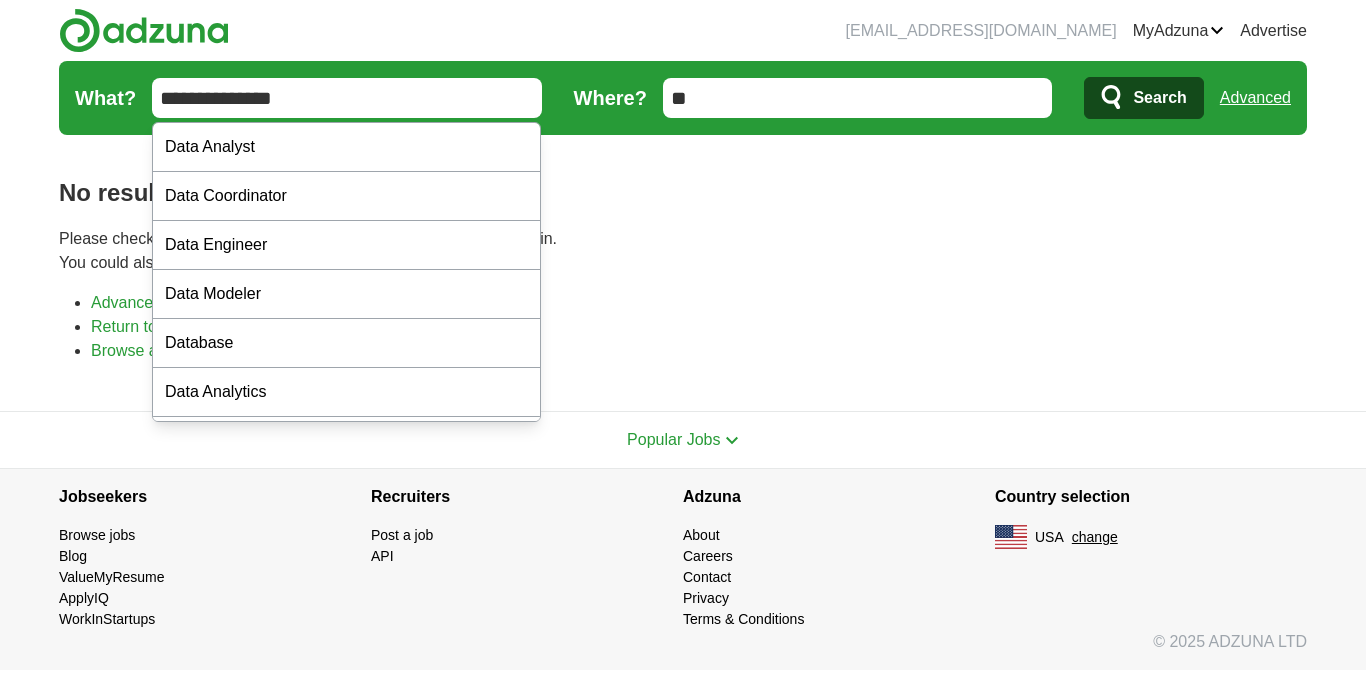 click on "jobseek1963@gmail.com
MyAdzuna
Alerts
Favorites
Resumes
ApplyIQ
Preferences
Posted jobs
Logout
Advertise
job, company, title
Salary
Salary
Select a salary range
Salary from
from $10,000
from $20,000 from $40,000" at bounding box center (683, 335) 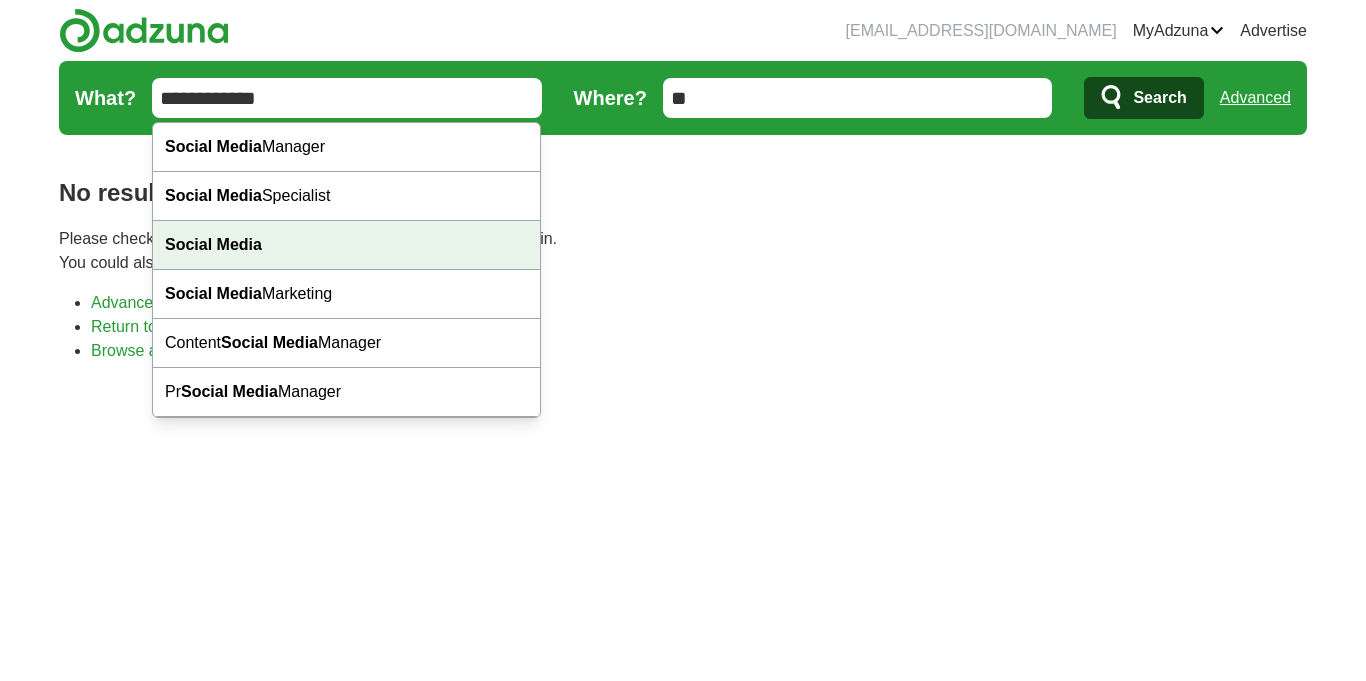 click on "Social Media" at bounding box center [213, 244] 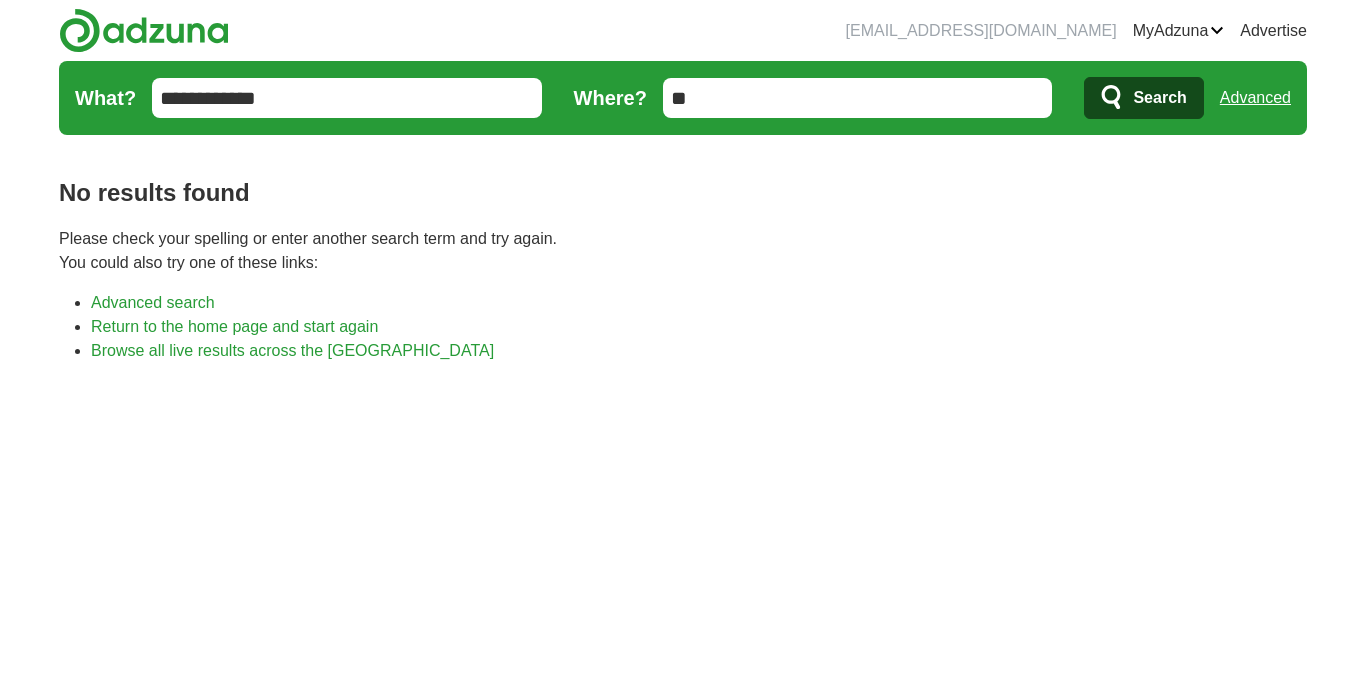 type on "**********" 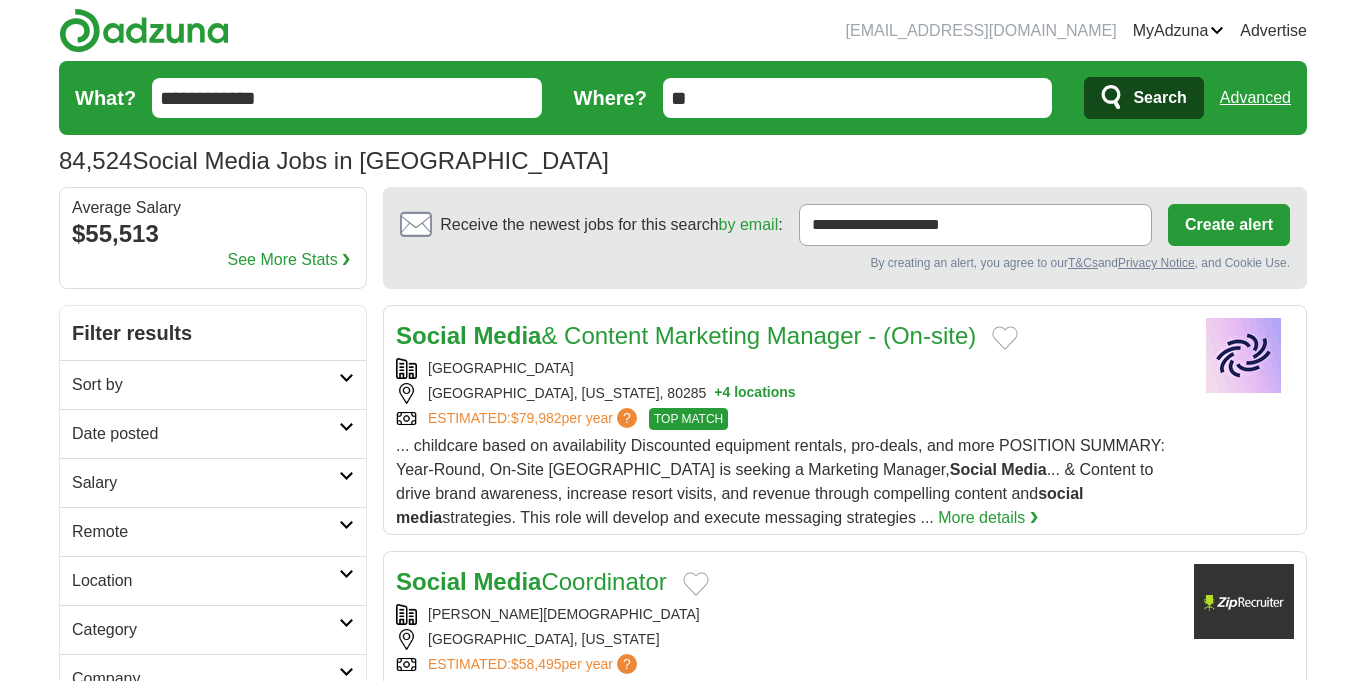 scroll, scrollTop: 0, scrollLeft: 0, axis: both 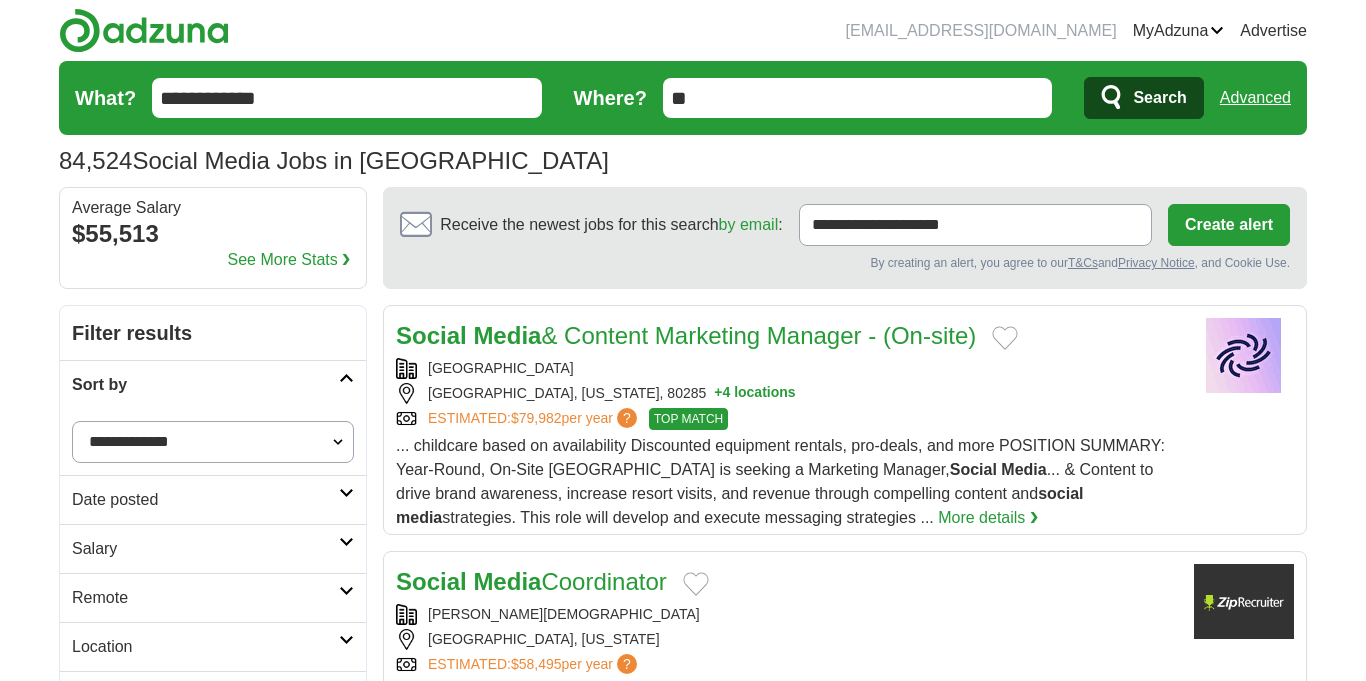 click on "**********" at bounding box center [213, 442] 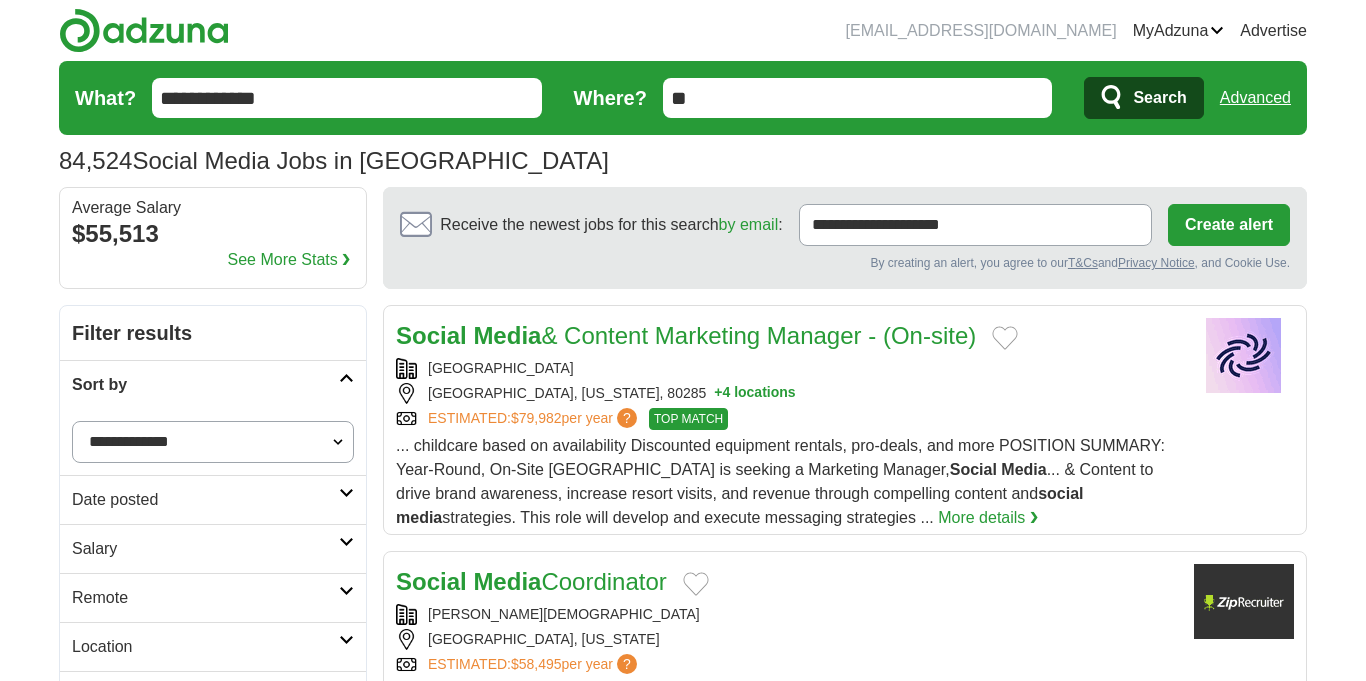 select on "**********" 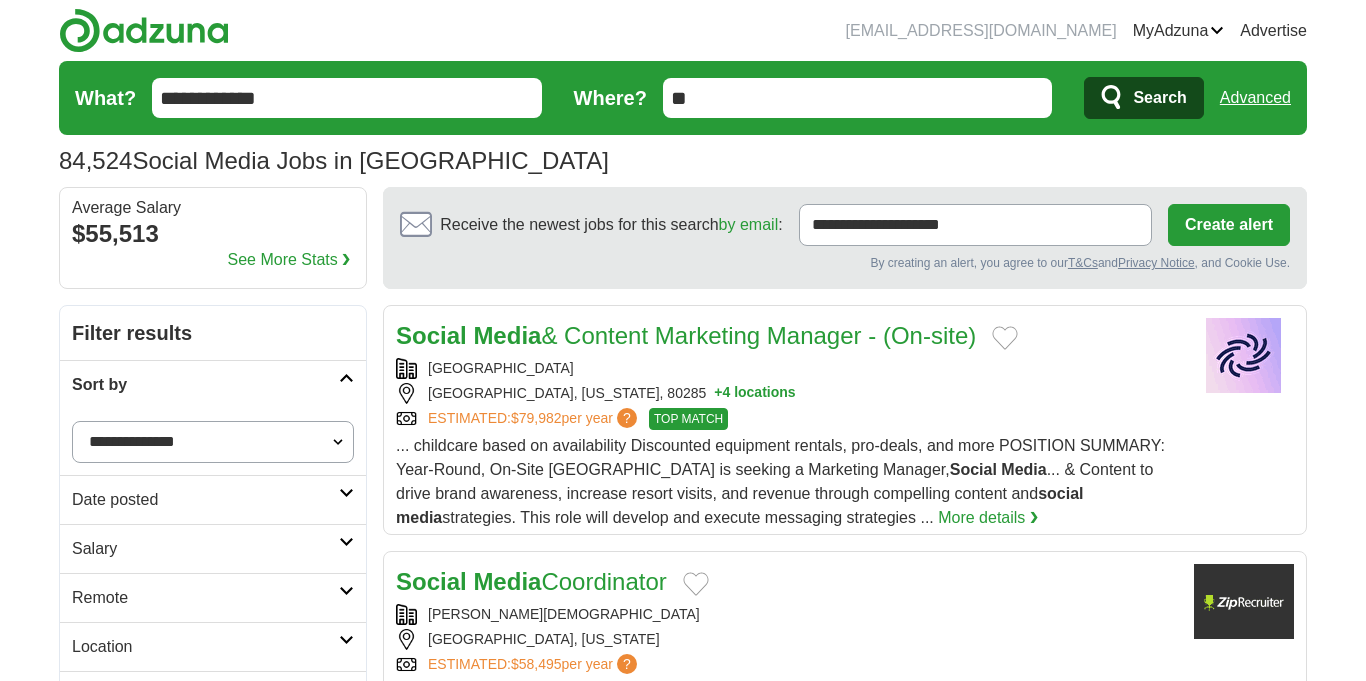 click on "**********" at bounding box center (213, 442) 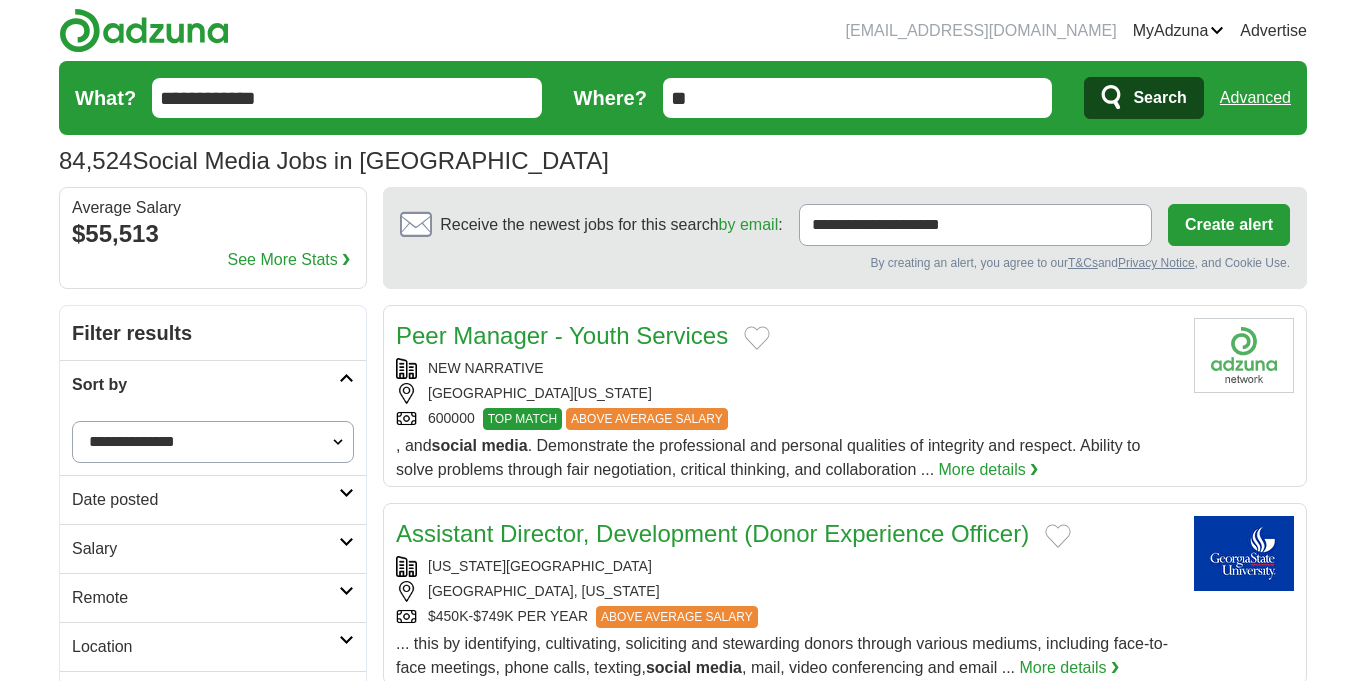 scroll, scrollTop: 0, scrollLeft: 0, axis: both 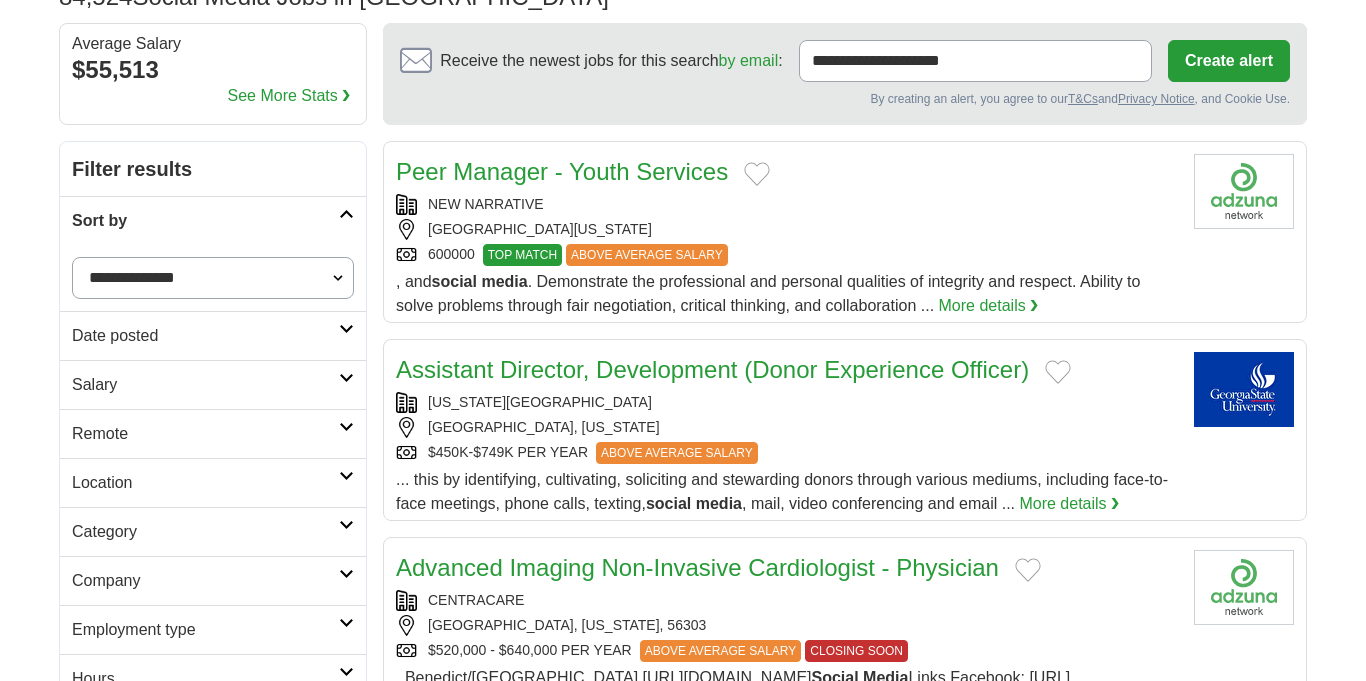 click on "Date posted" at bounding box center (205, 336) 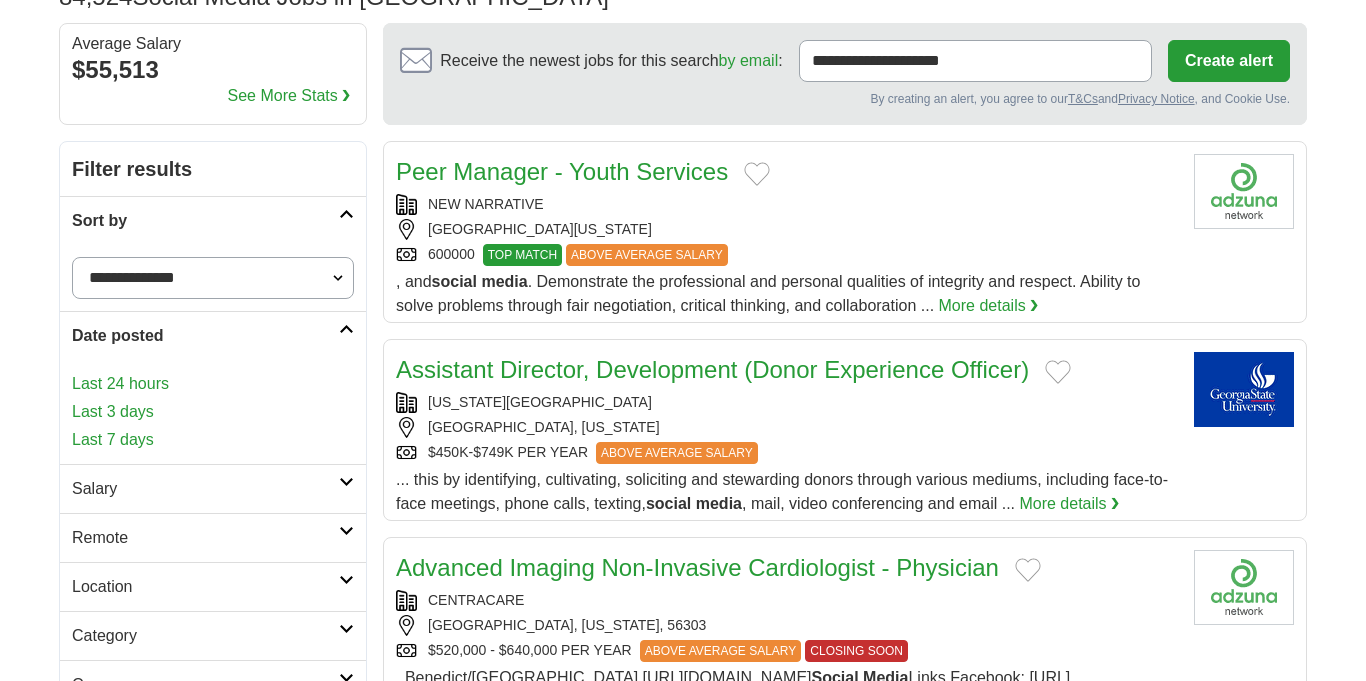 click on "Last 7 days" at bounding box center [213, 440] 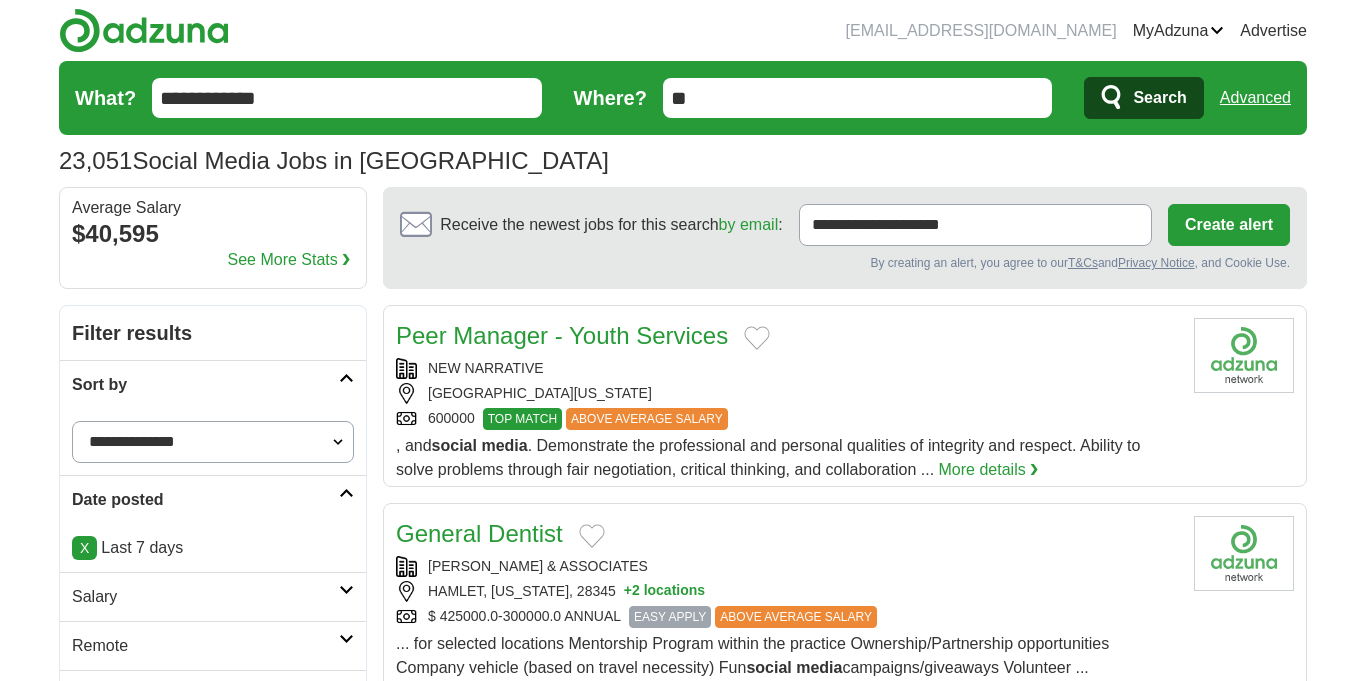 scroll, scrollTop: 0, scrollLeft: 0, axis: both 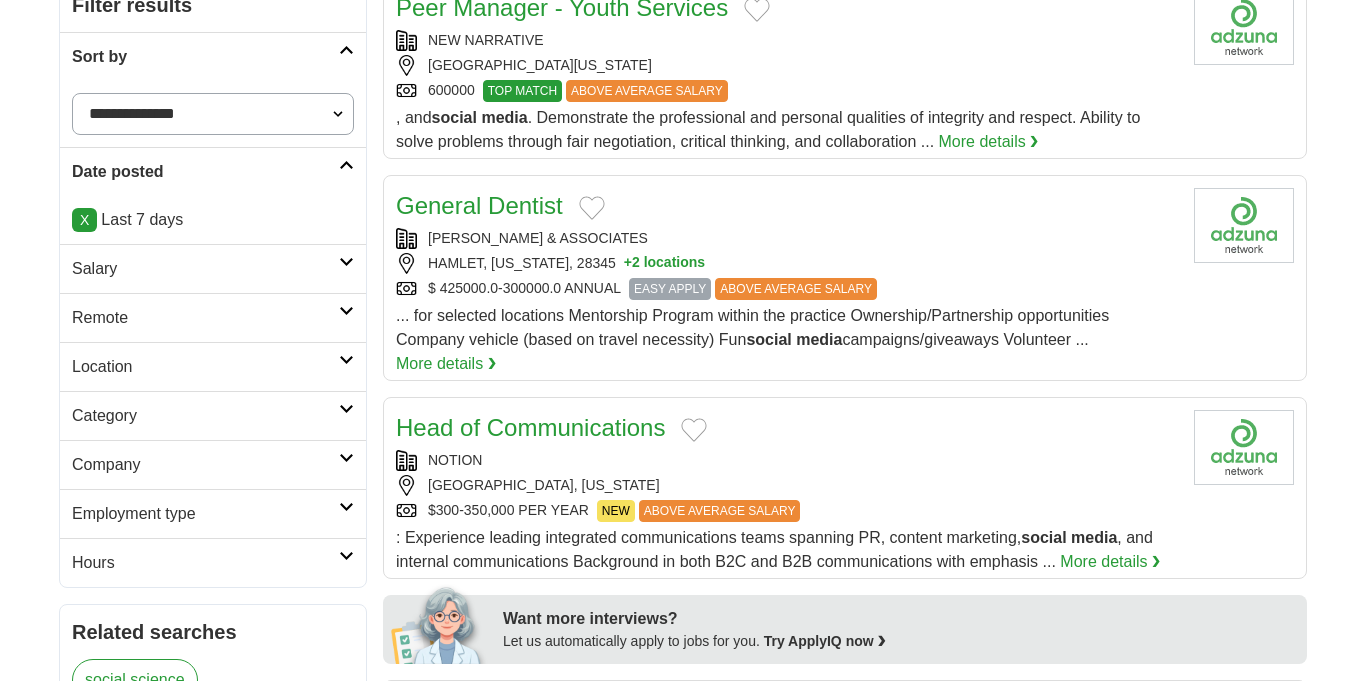 click on "Remote" at bounding box center [213, 317] 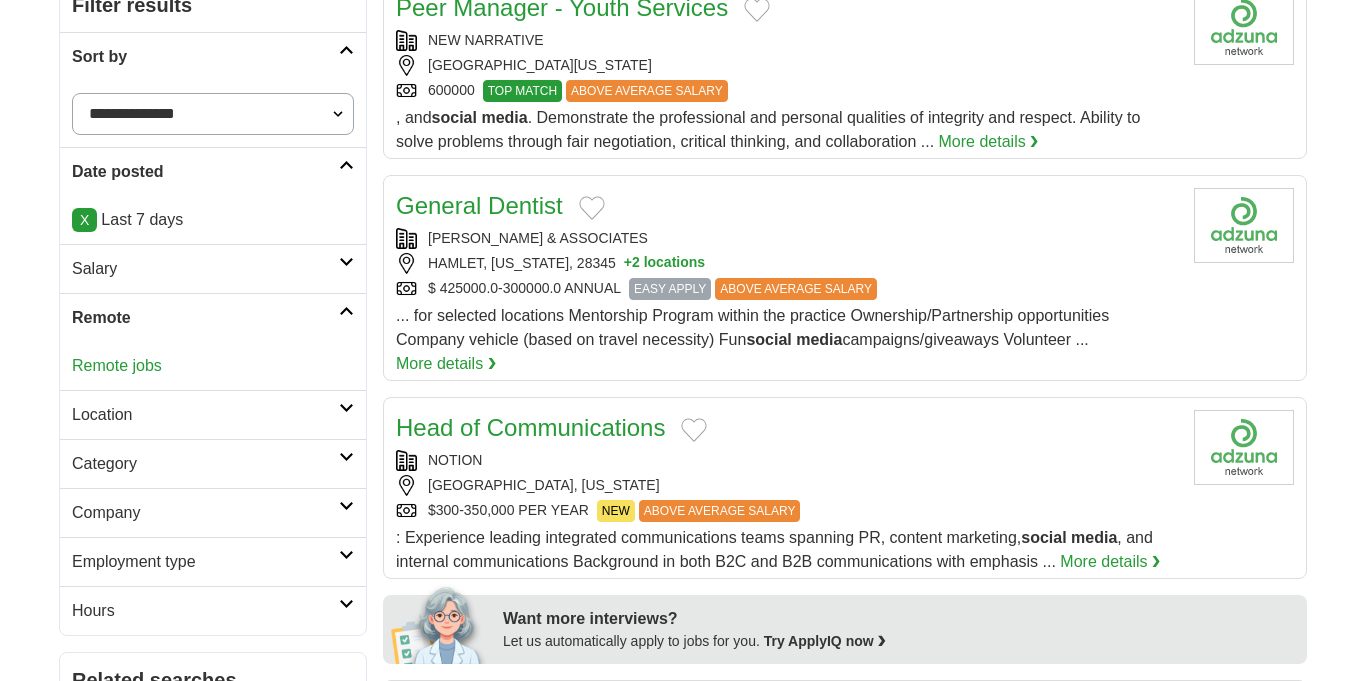 click on "Remote jobs" at bounding box center [117, 365] 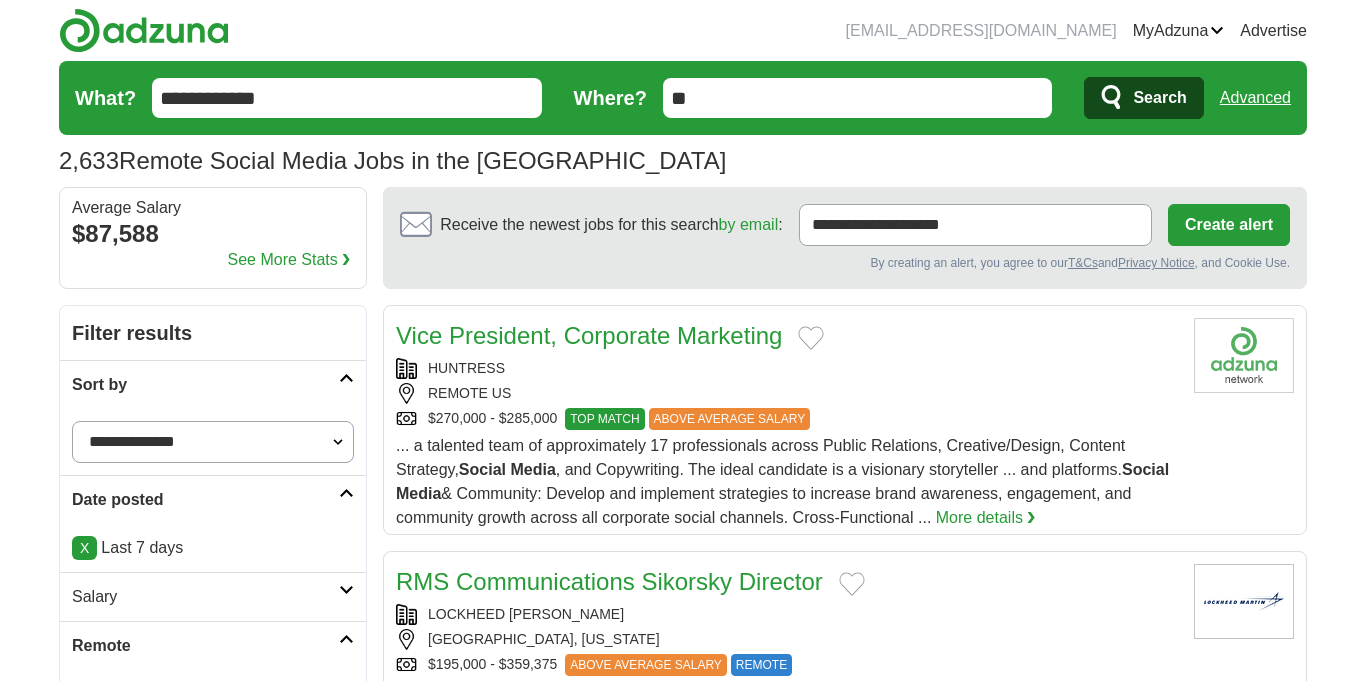 scroll, scrollTop: 0, scrollLeft: 0, axis: both 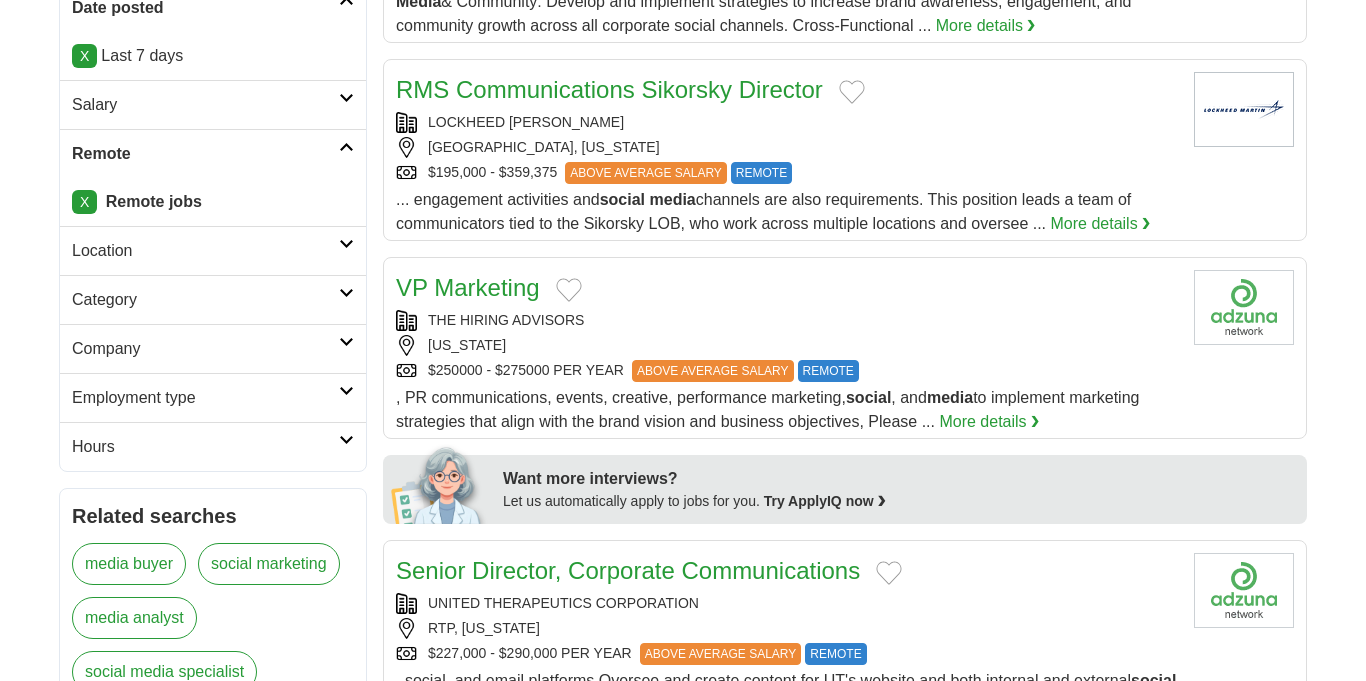 click on "Location" at bounding box center (205, 251) 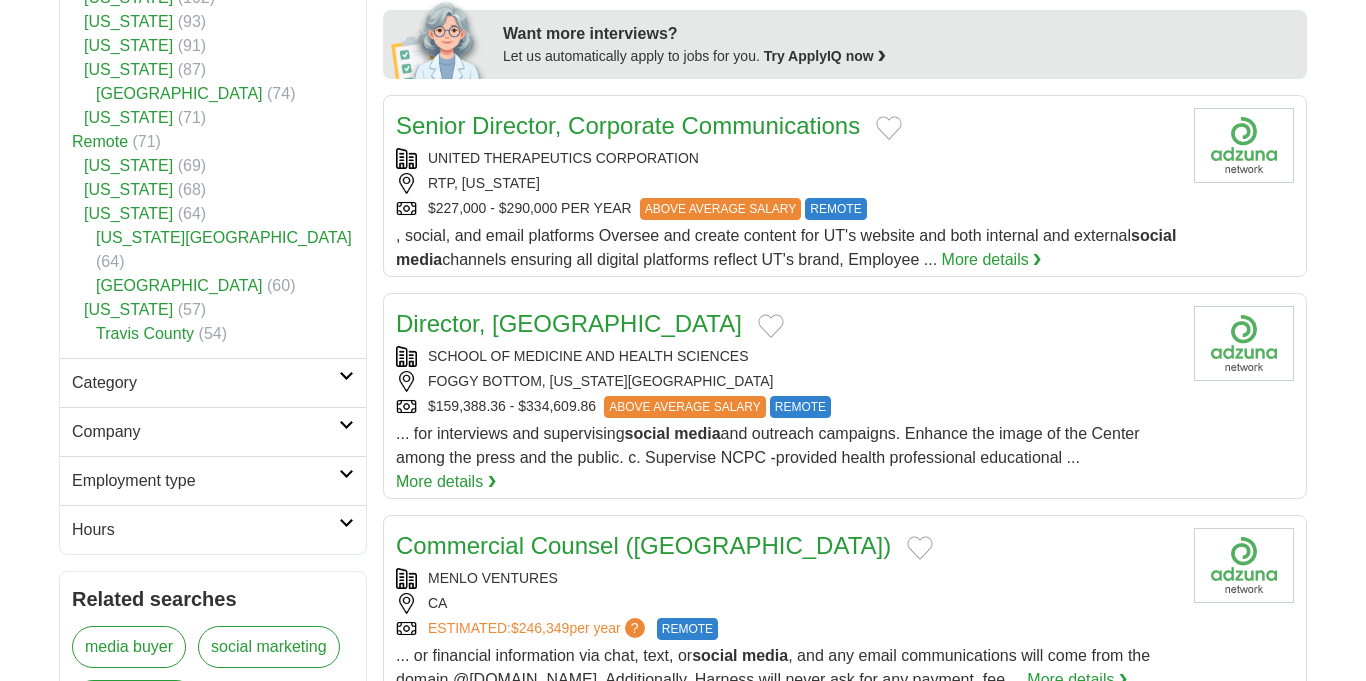 scroll, scrollTop: 984, scrollLeft: 0, axis: vertical 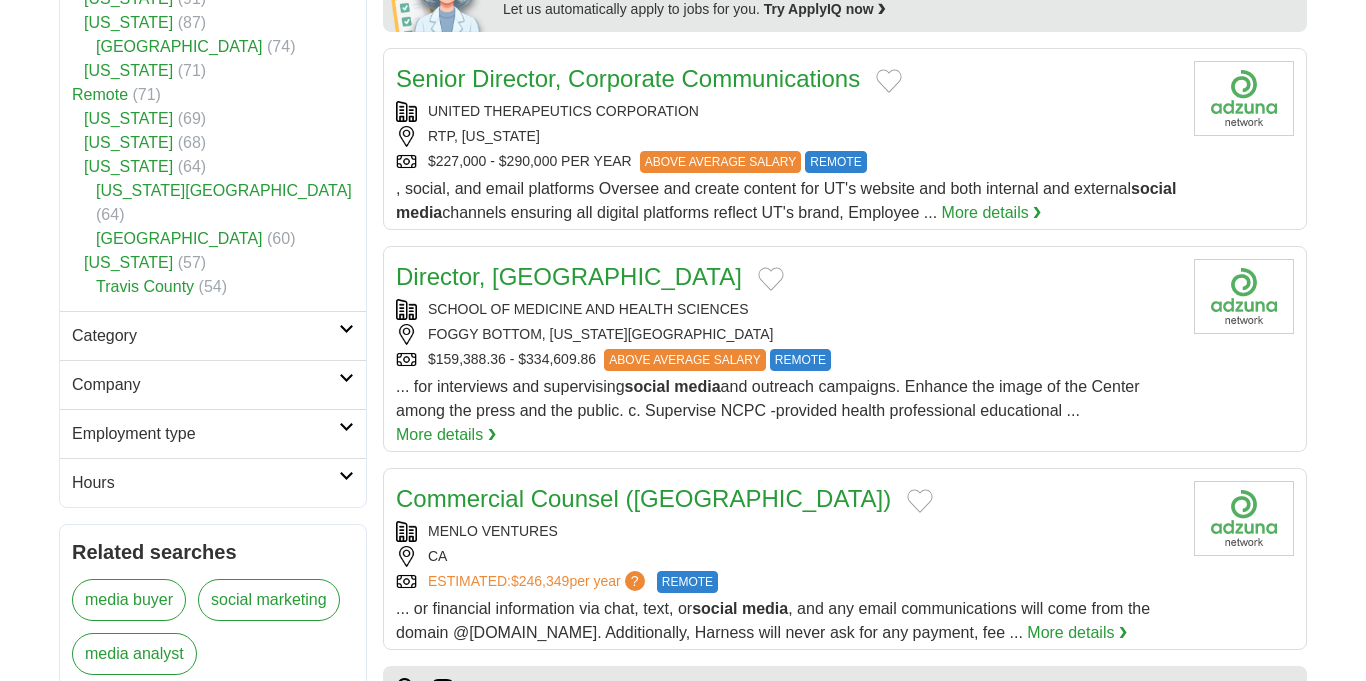 click on "Category" at bounding box center (205, 336) 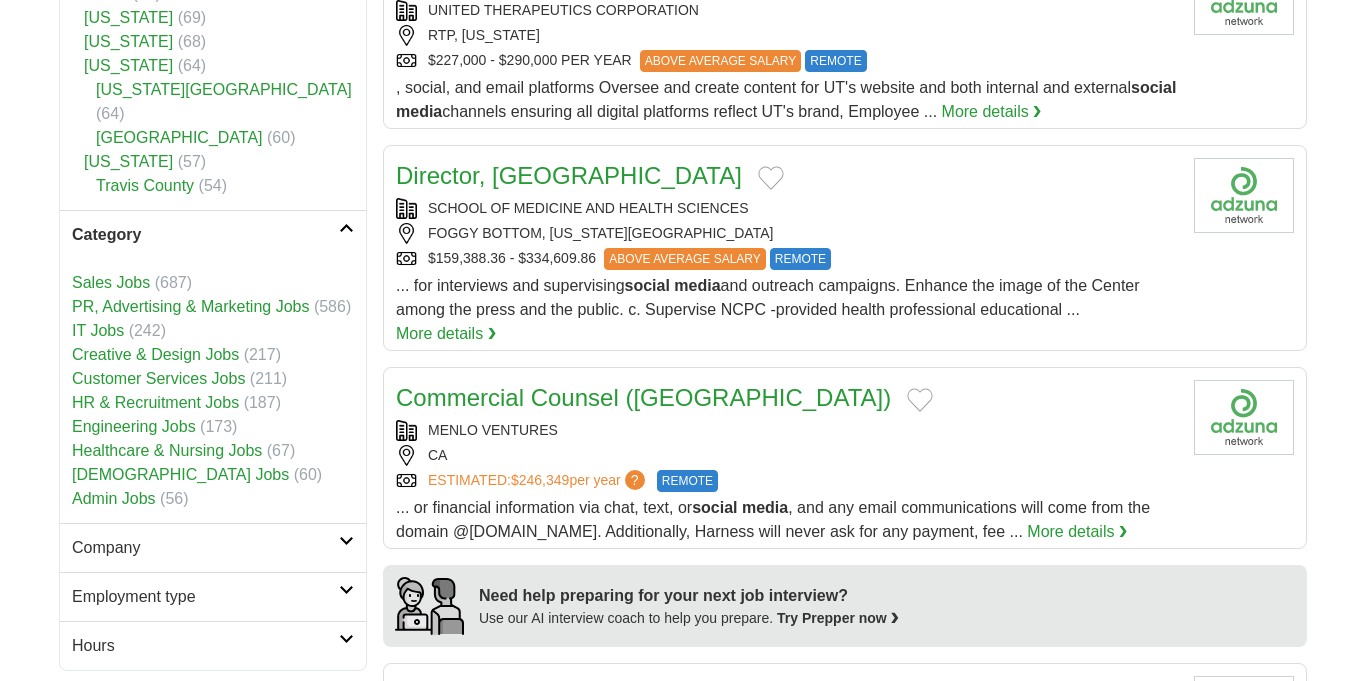 scroll, scrollTop: 1148, scrollLeft: 0, axis: vertical 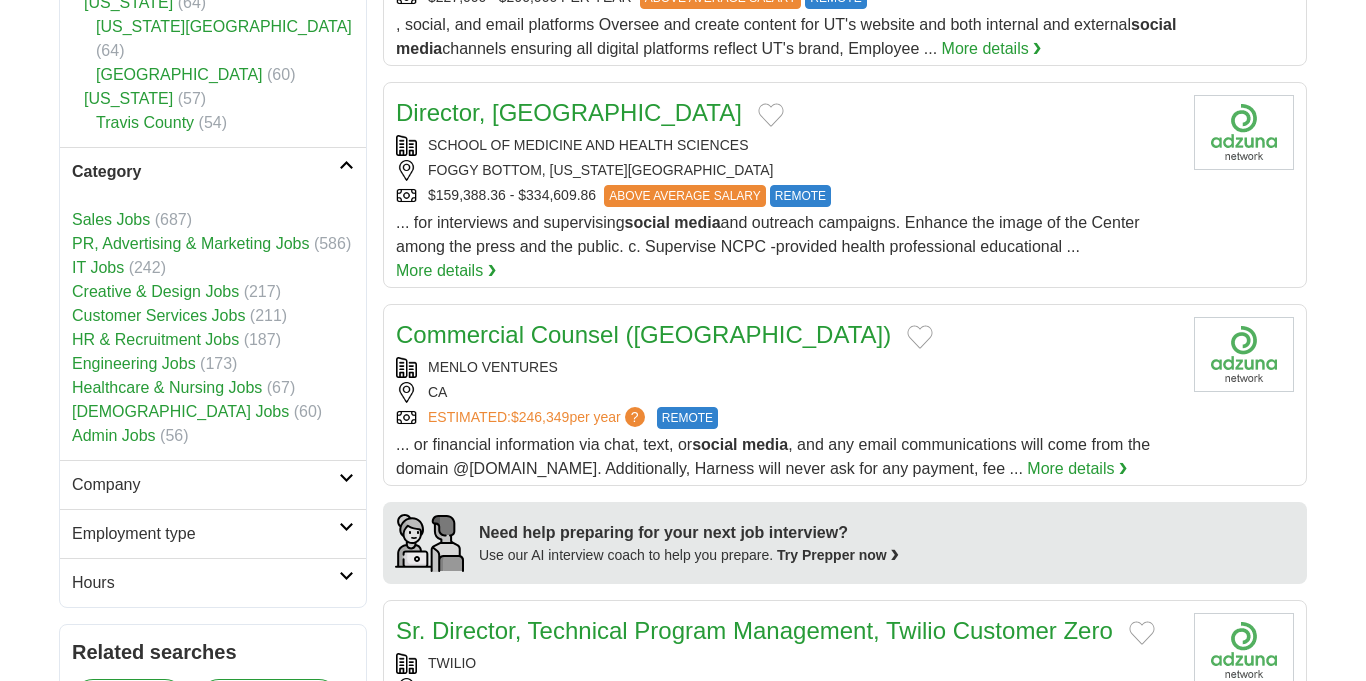 click on "Employment type" at bounding box center (205, 534) 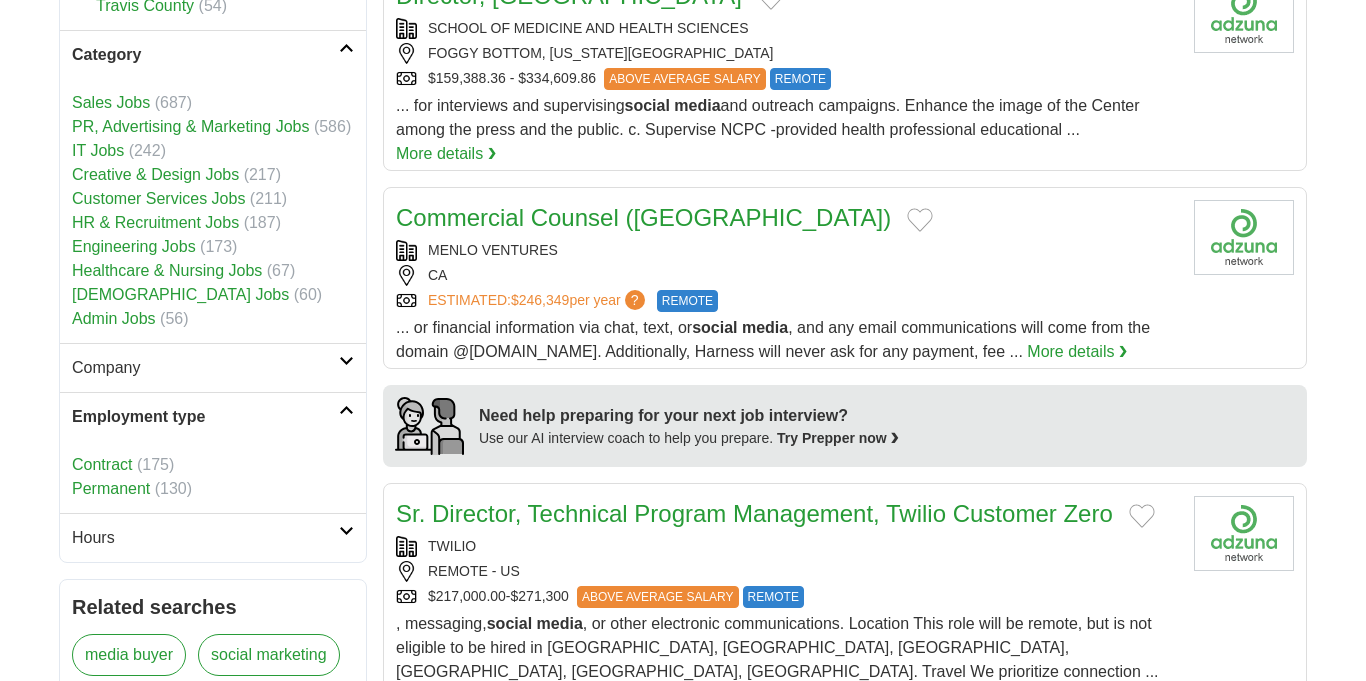scroll, scrollTop: 1312, scrollLeft: 0, axis: vertical 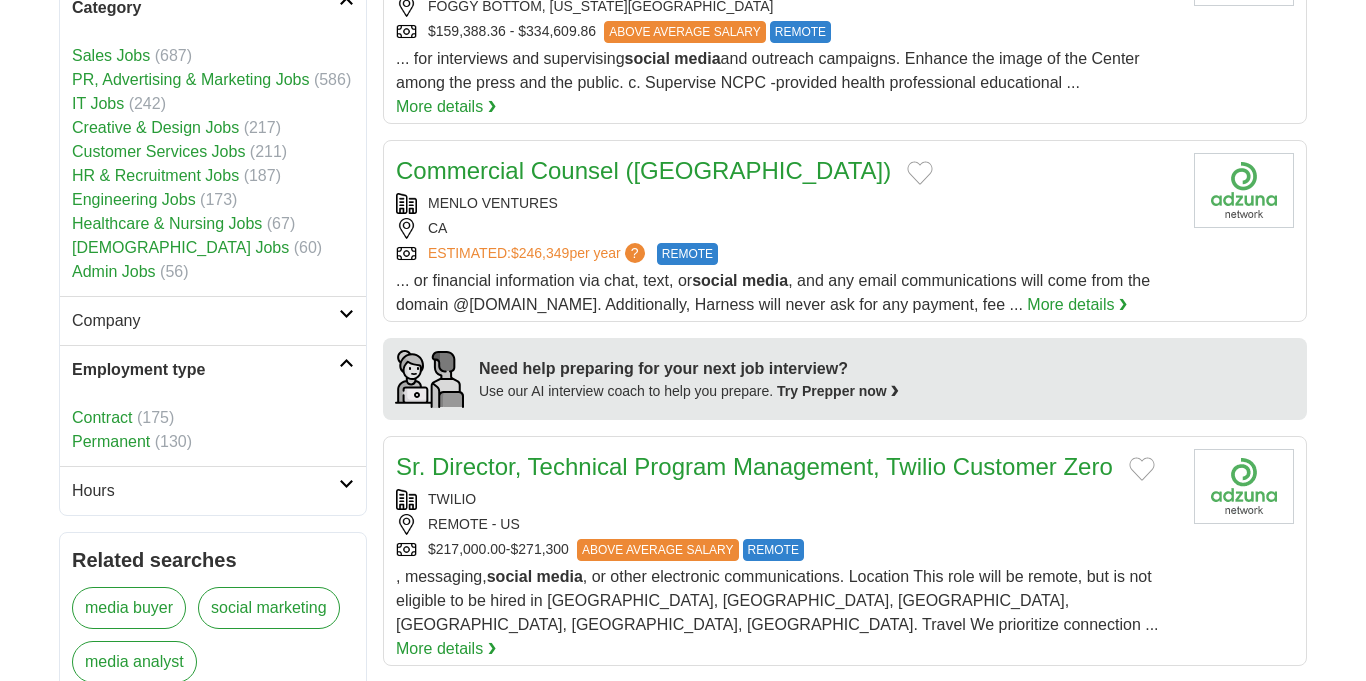 click on "Hours" at bounding box center [205, 491] 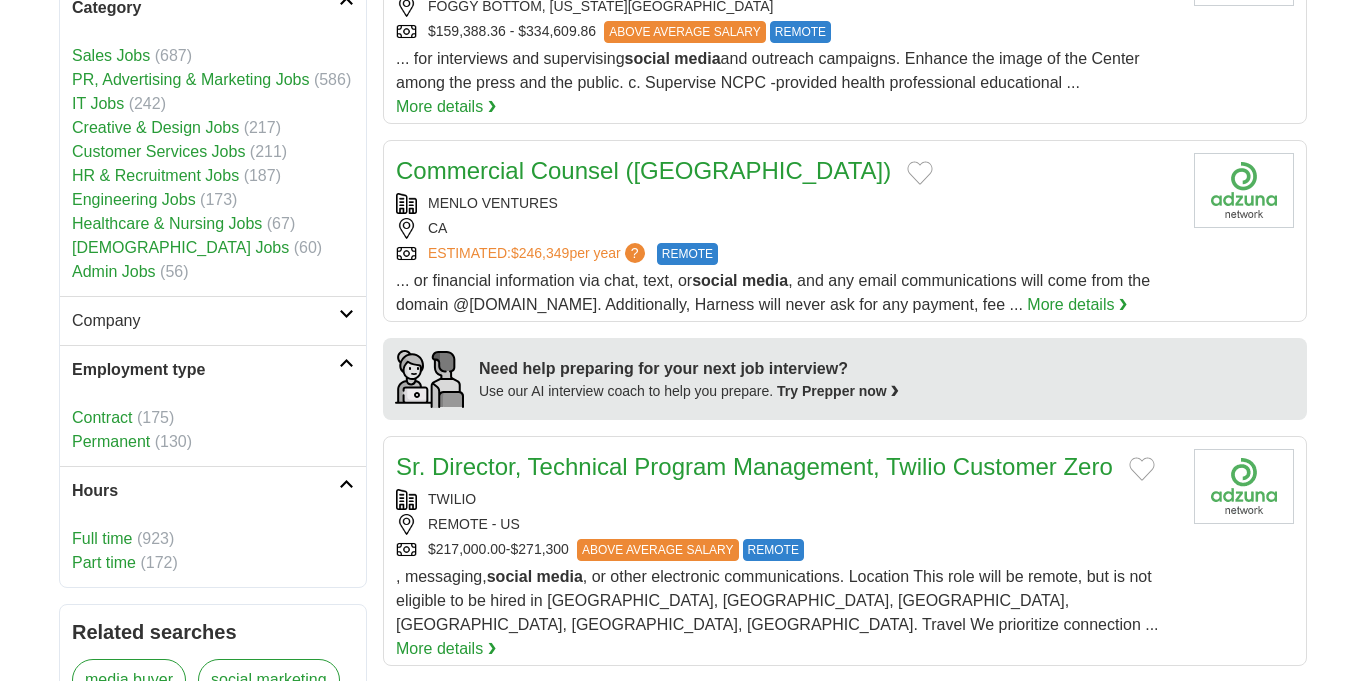 click on "Part time" at bounding box center (104, 562) 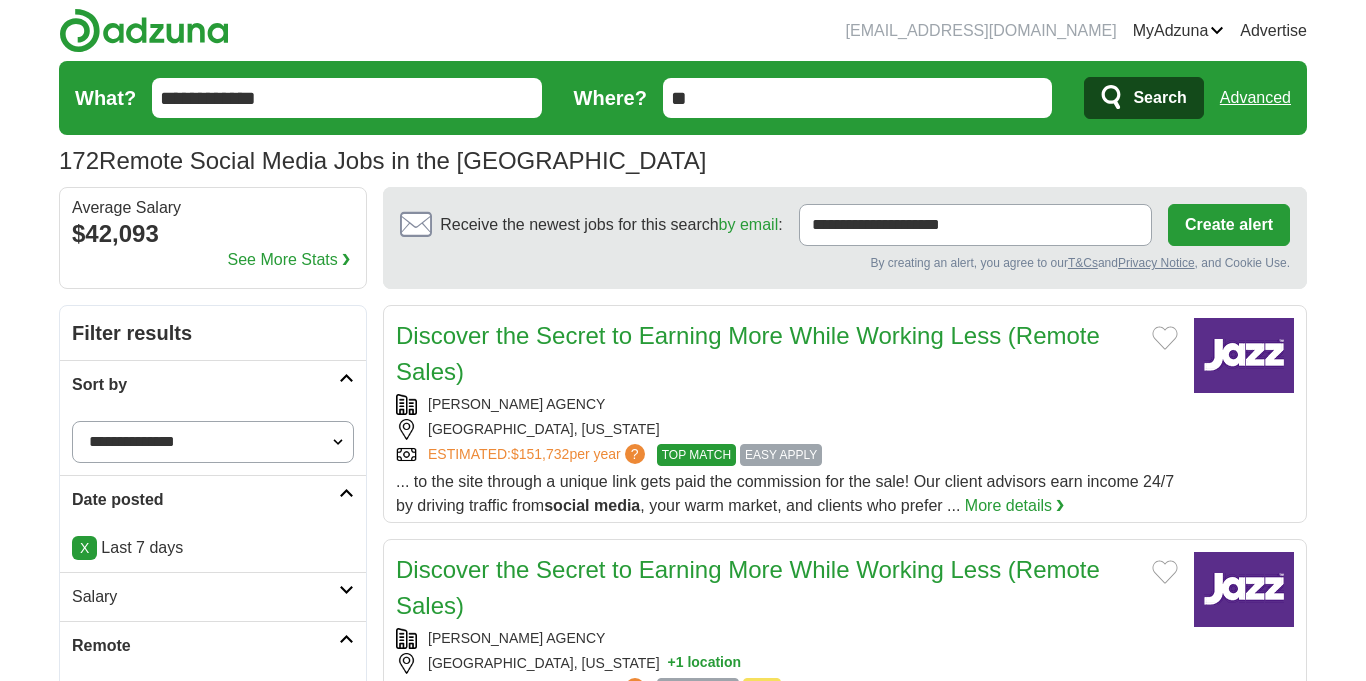 scroll, scrollTop: 0, scrollLeft: 0, axis: both 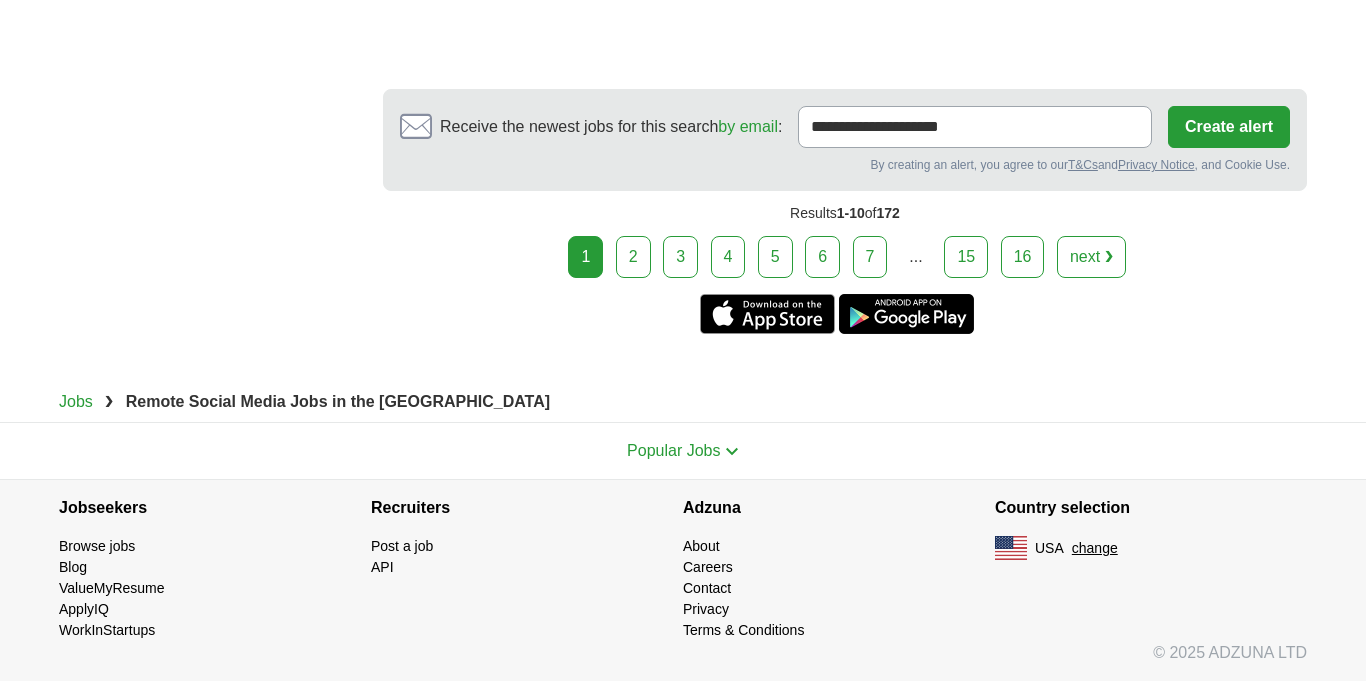 click on "16" at bounding box center [1023, 257] 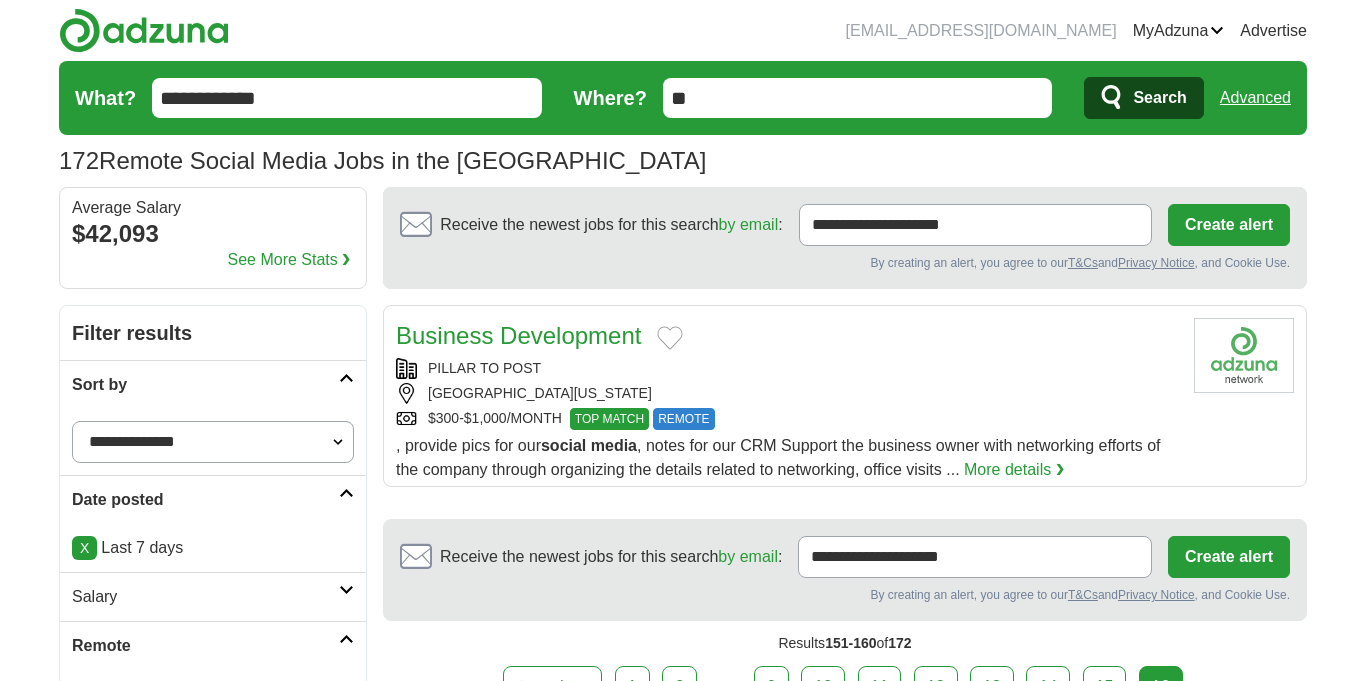 scroll, scrollTop: 0, scrollLeft: 0, axis: both 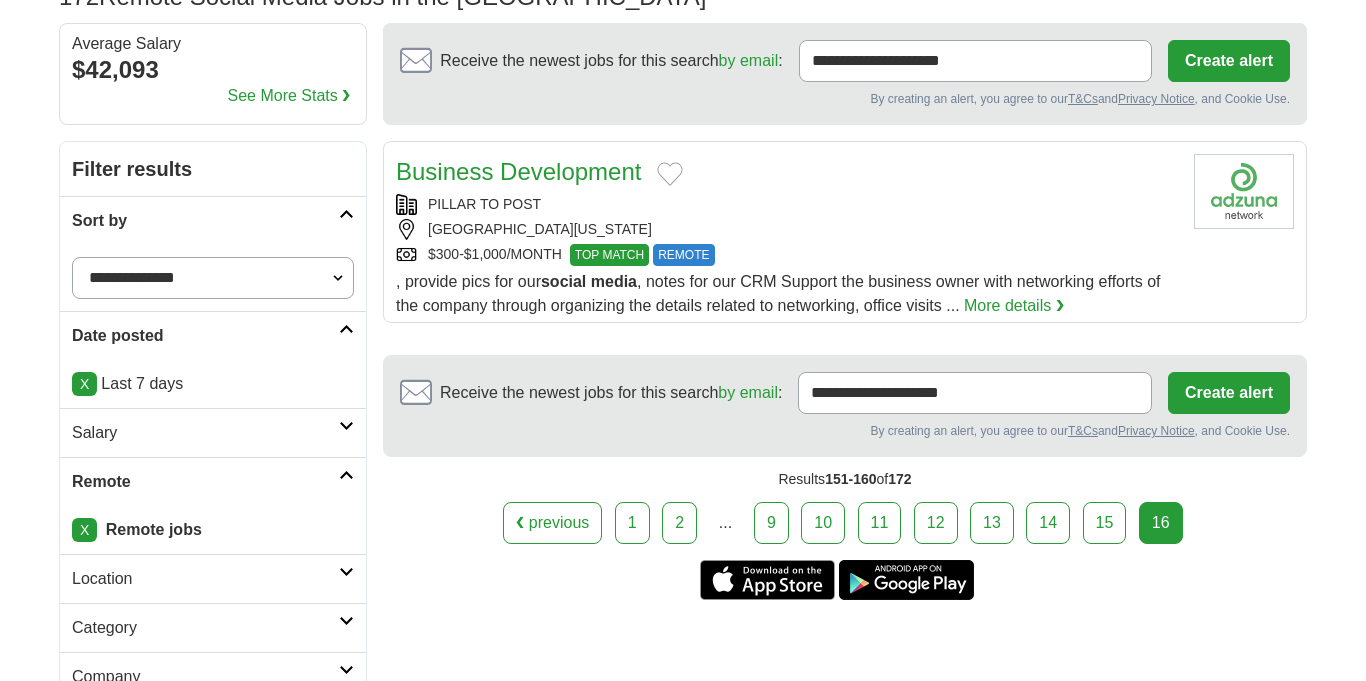 click on "Business Development" at bounding box center (518, 171) 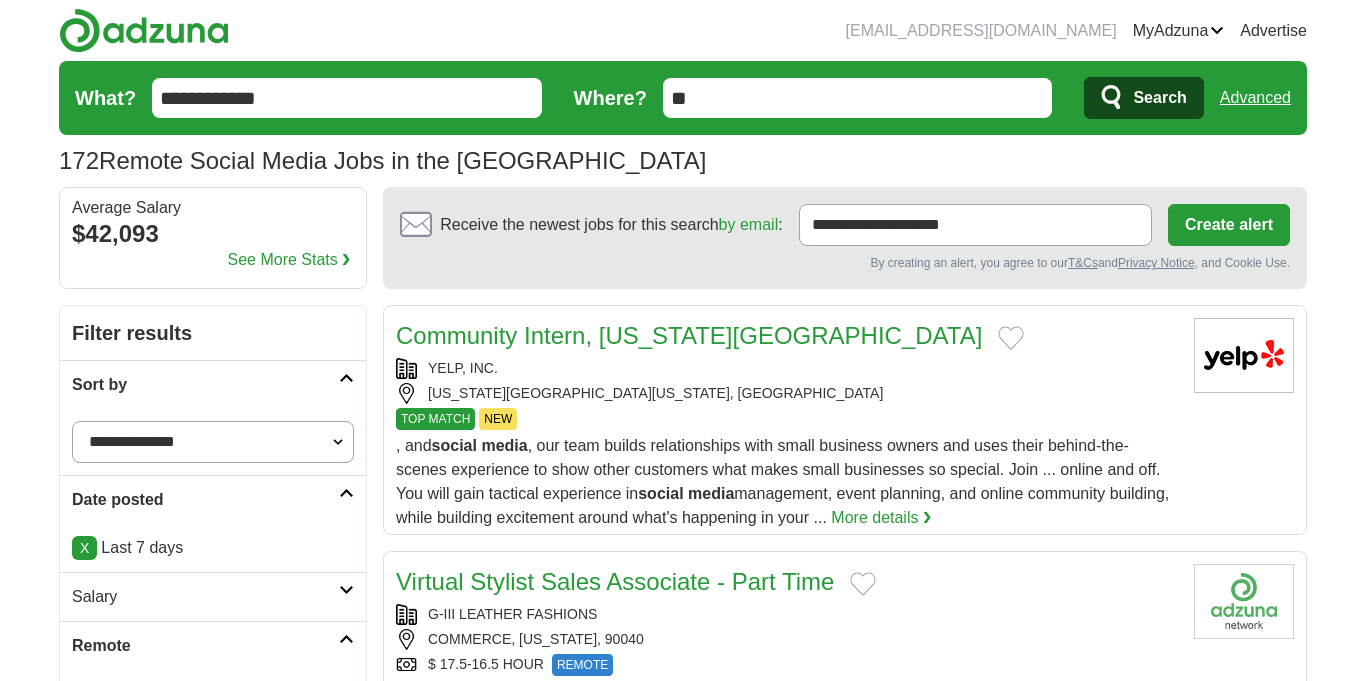 scroll, scrollTop: 0, scrollLeft: 0, axis: both 